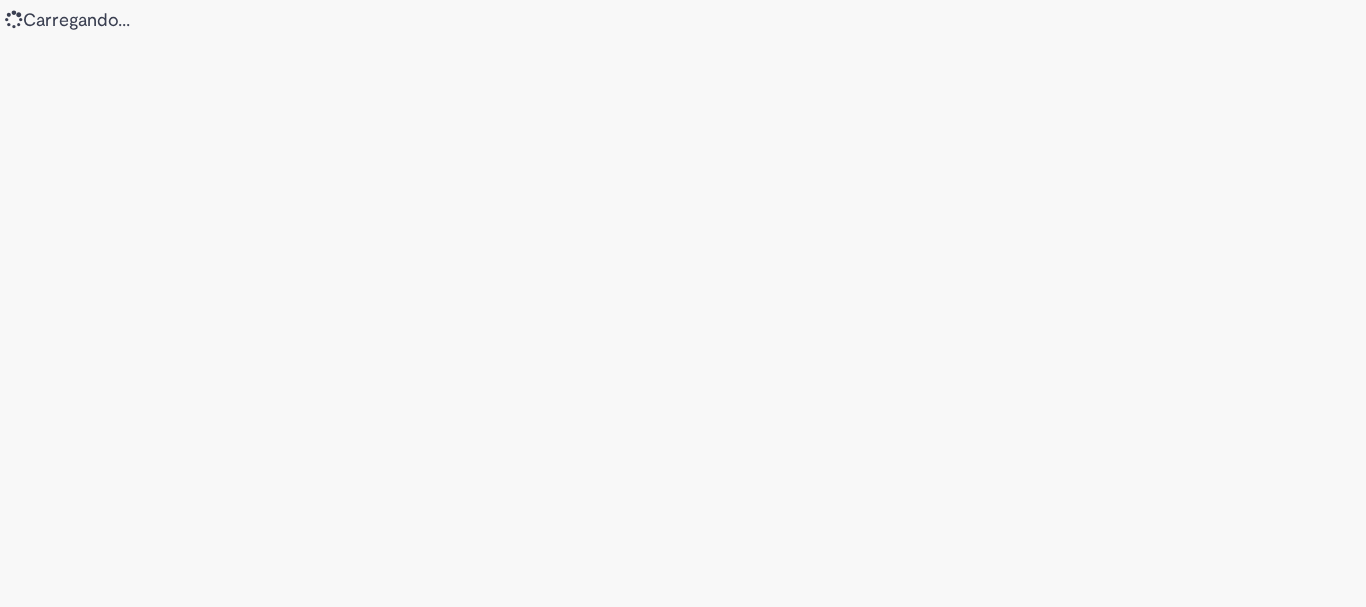 scroll, scrollTop: 0, scrollLeft: 0, axis: both 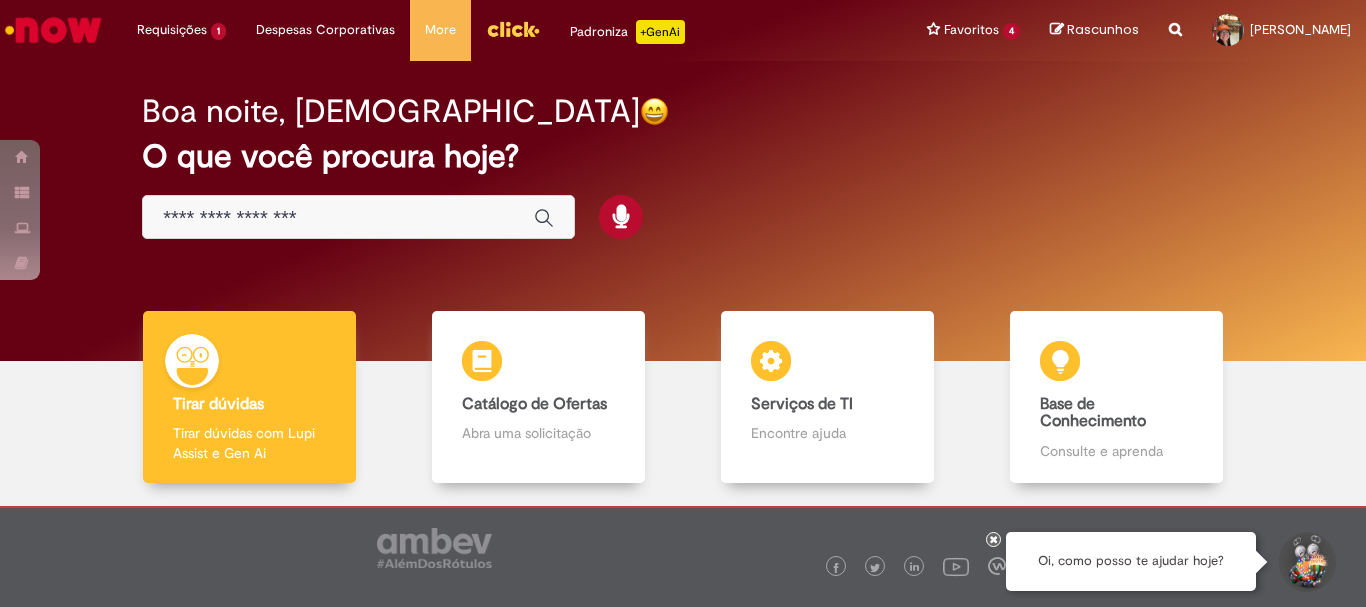 click on "Boa noite, [DEMOGRAPHIC_DATA]
O que você procura hoje?" at bounding box center [683, 167] 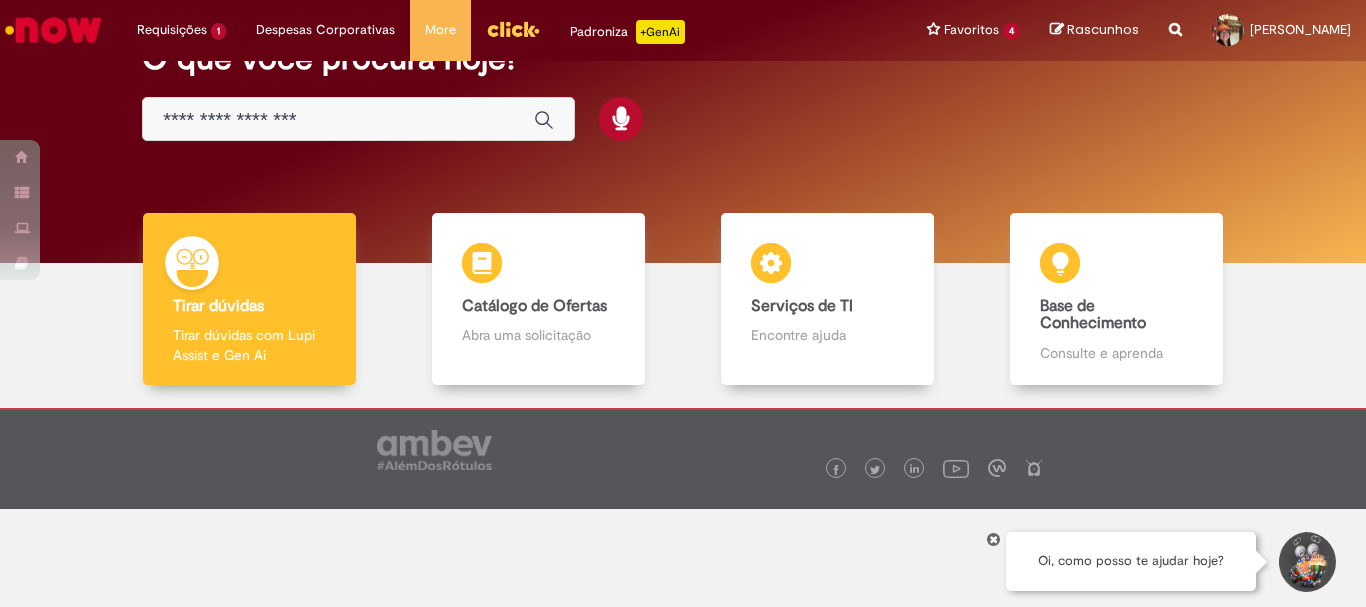 scroll, scrollTop: 0, scrollLeft: 0, axis: both 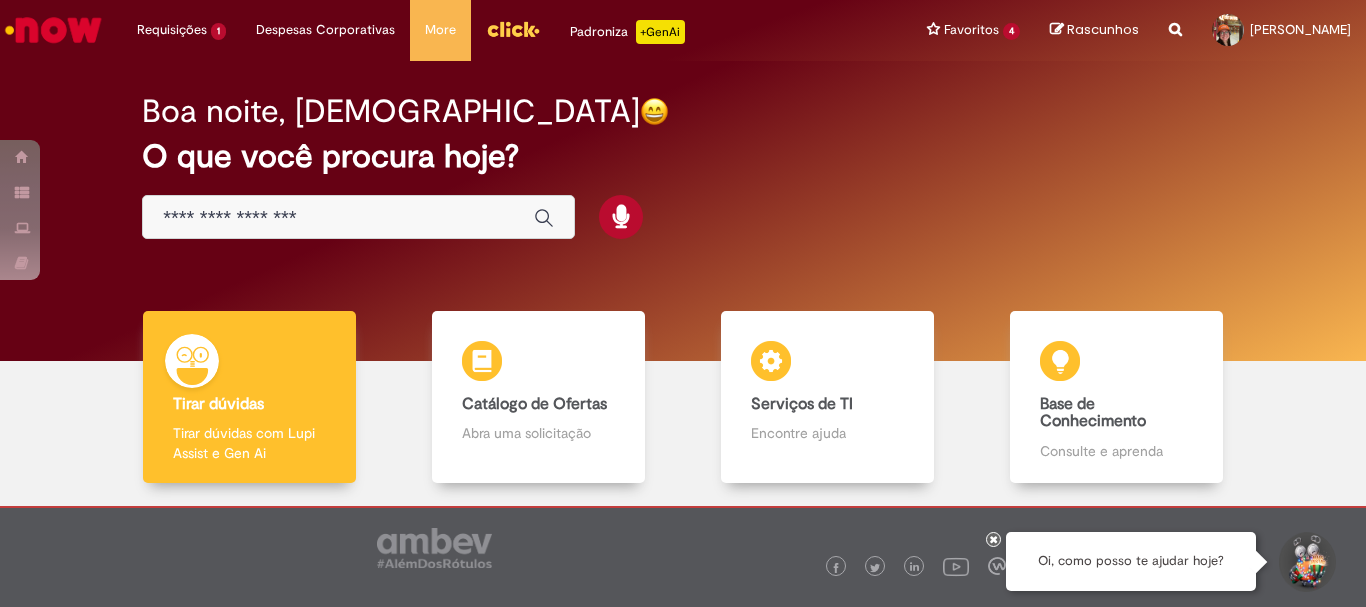 click at bounding box center [53, 30] 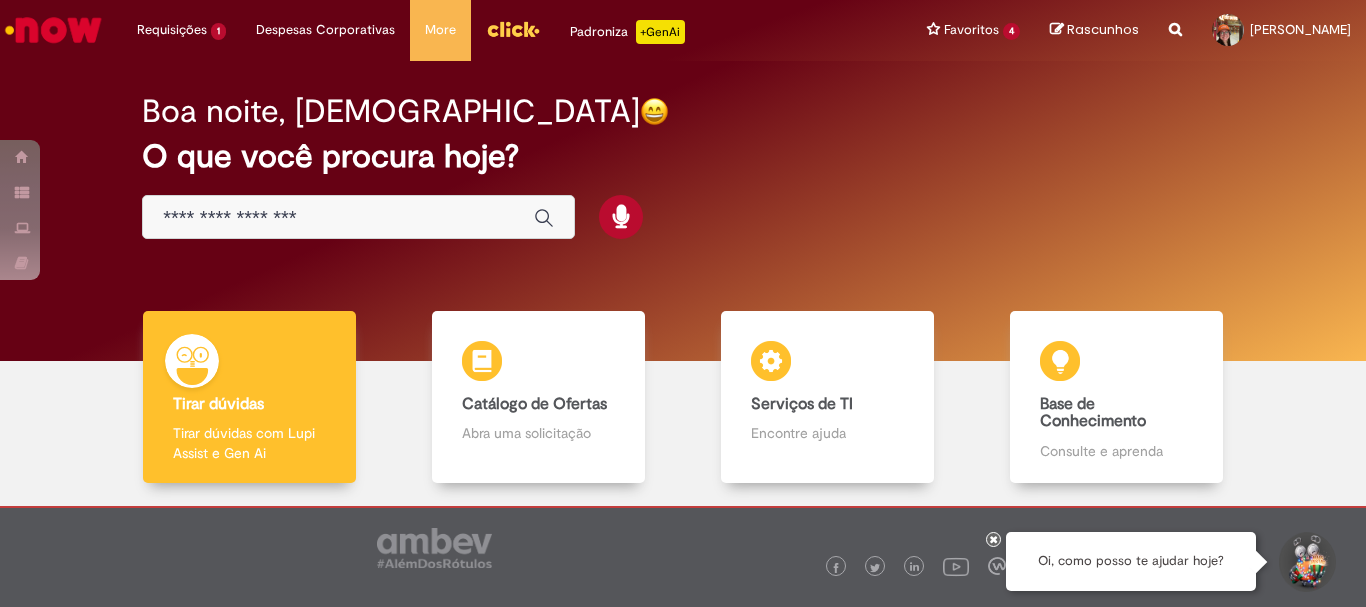 scroll, scrollTop: 0, scrollLeft: 0, axis: both 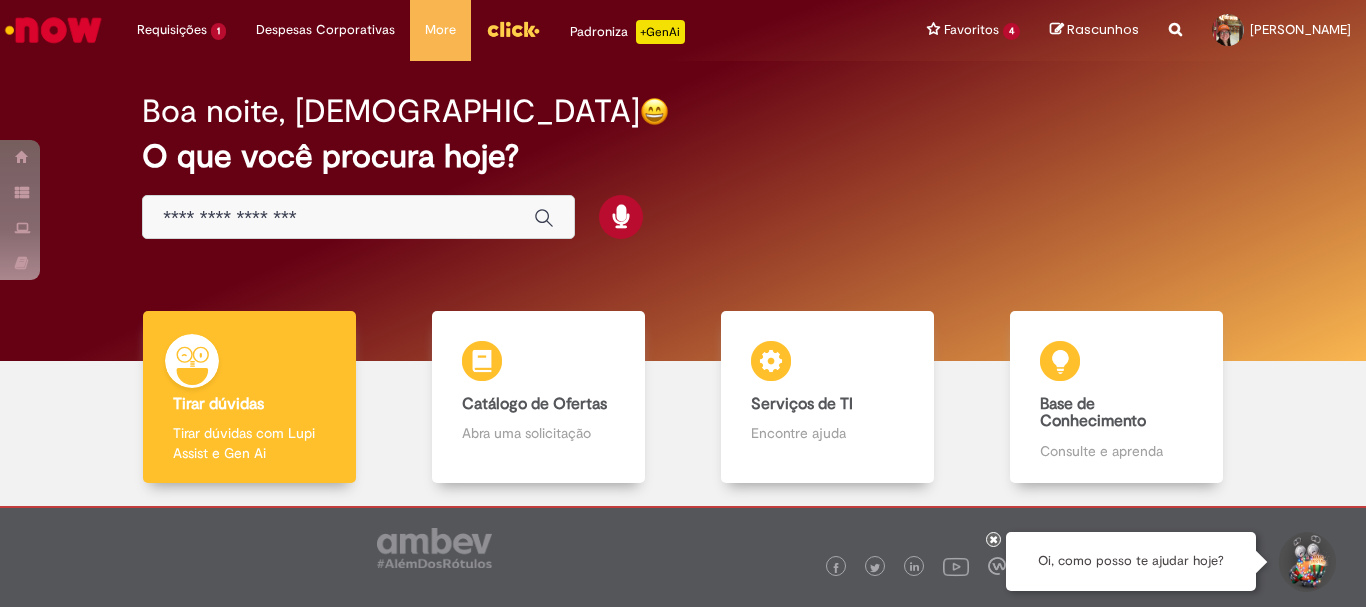 click at bounding box center (53, 30) 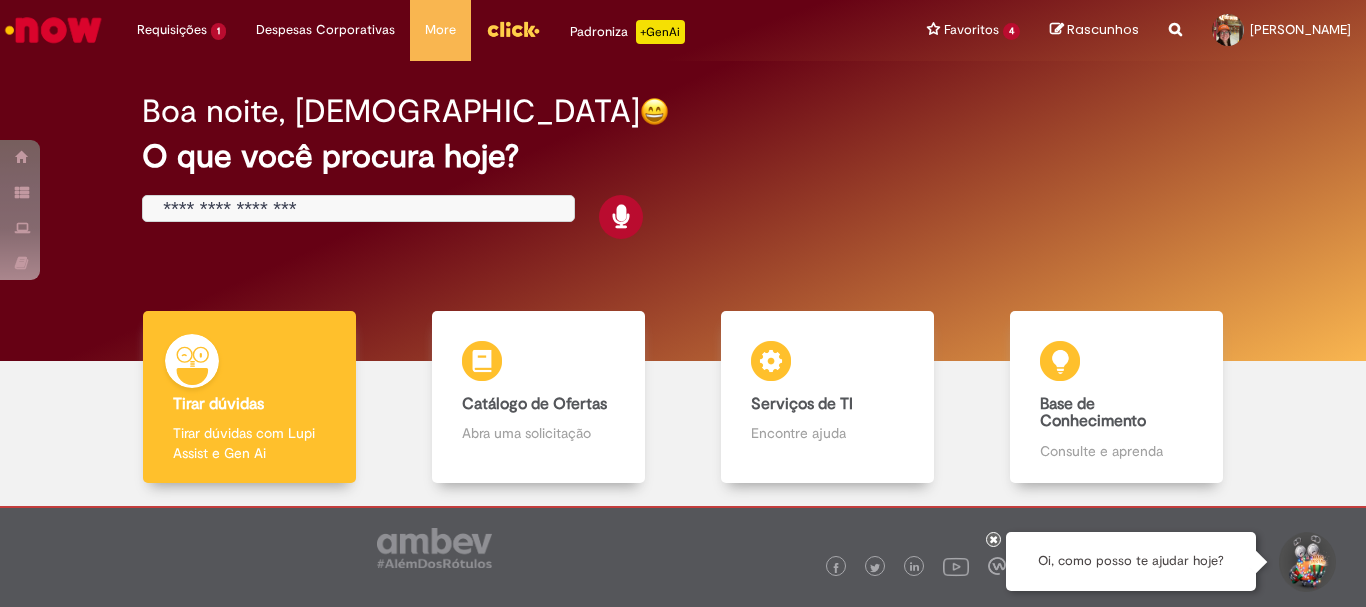 scroll, scrollTop: 0, scrollLeft: 0, axis: both 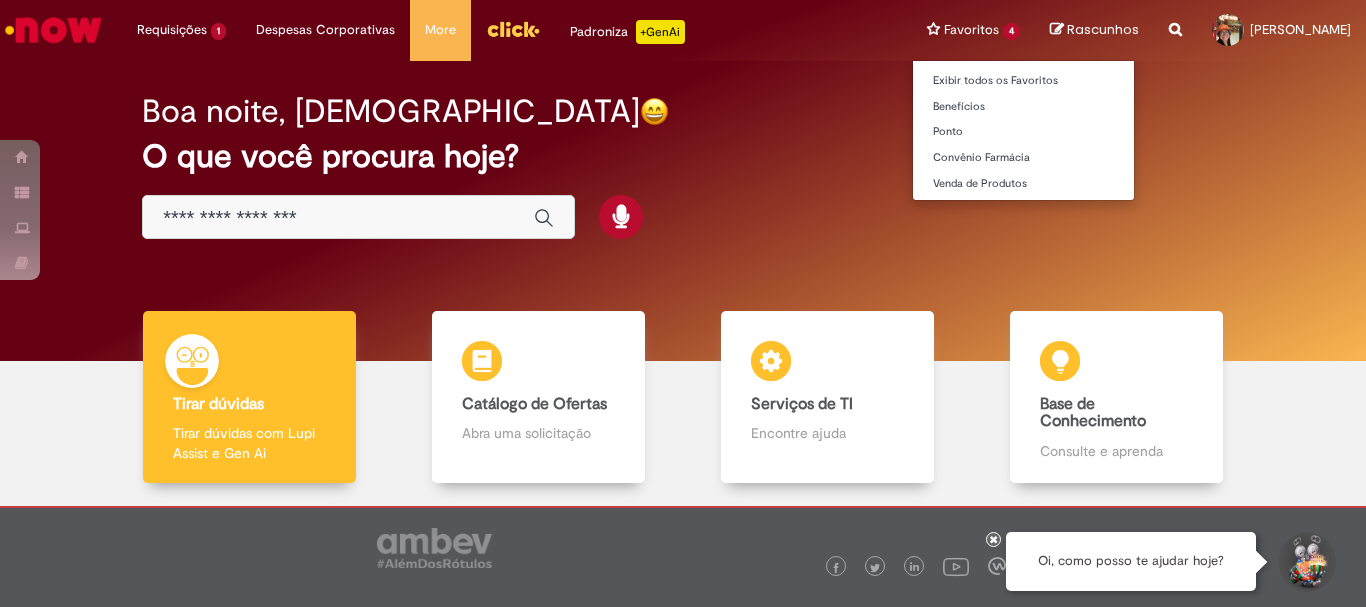 click on "Favoritos   4
Exibir todos os Favoritos
Benefícios
Ponto
Convênio Farmácia
Venda de Produtos" at bounding box center [973, 30] 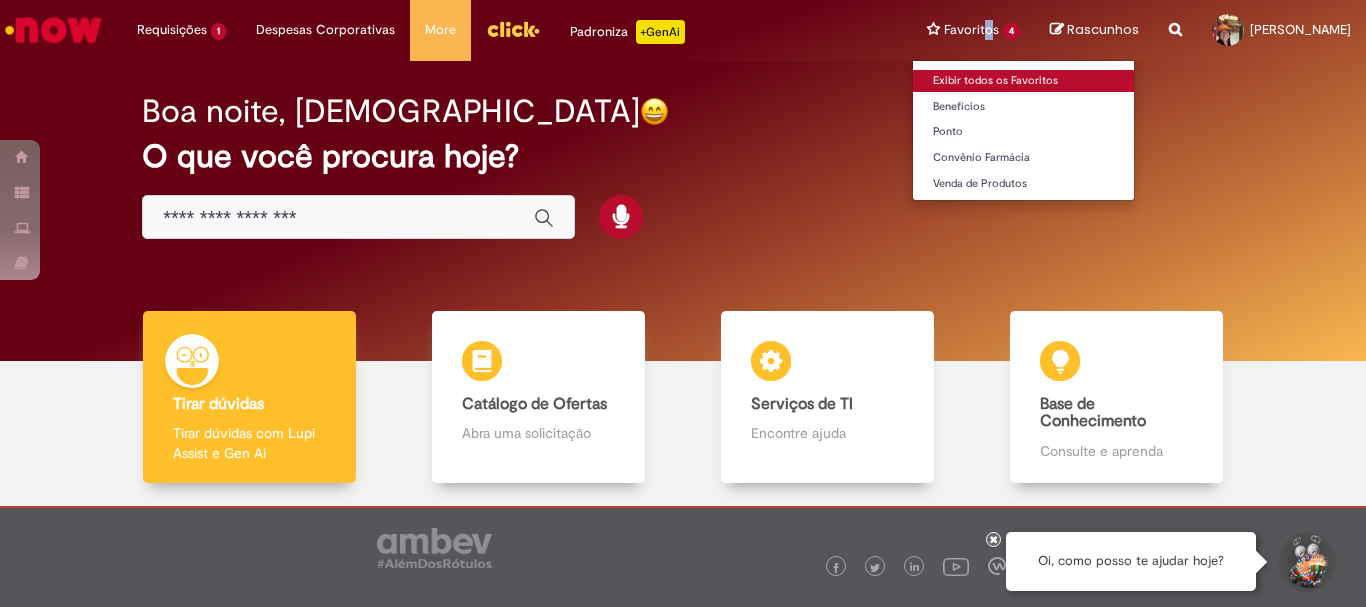 click on "Exibir todos os Favoritos" at bounding box center (1023, 81) 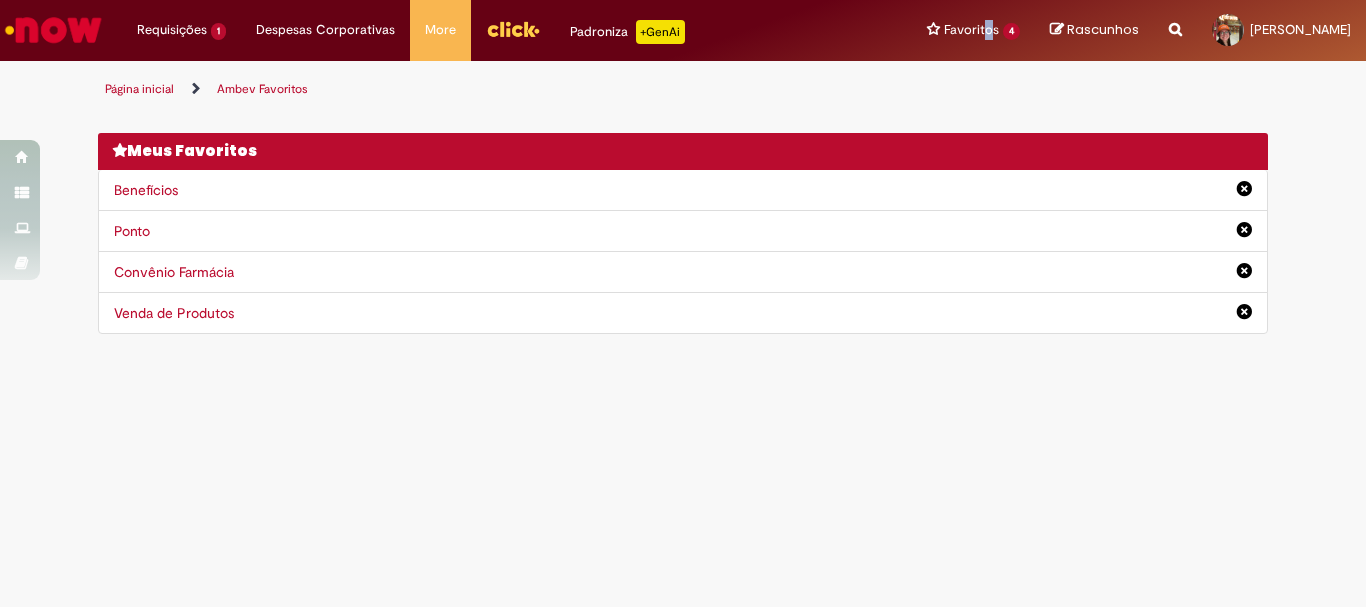 click on "Benefícios" at bounding box center [146, 190] 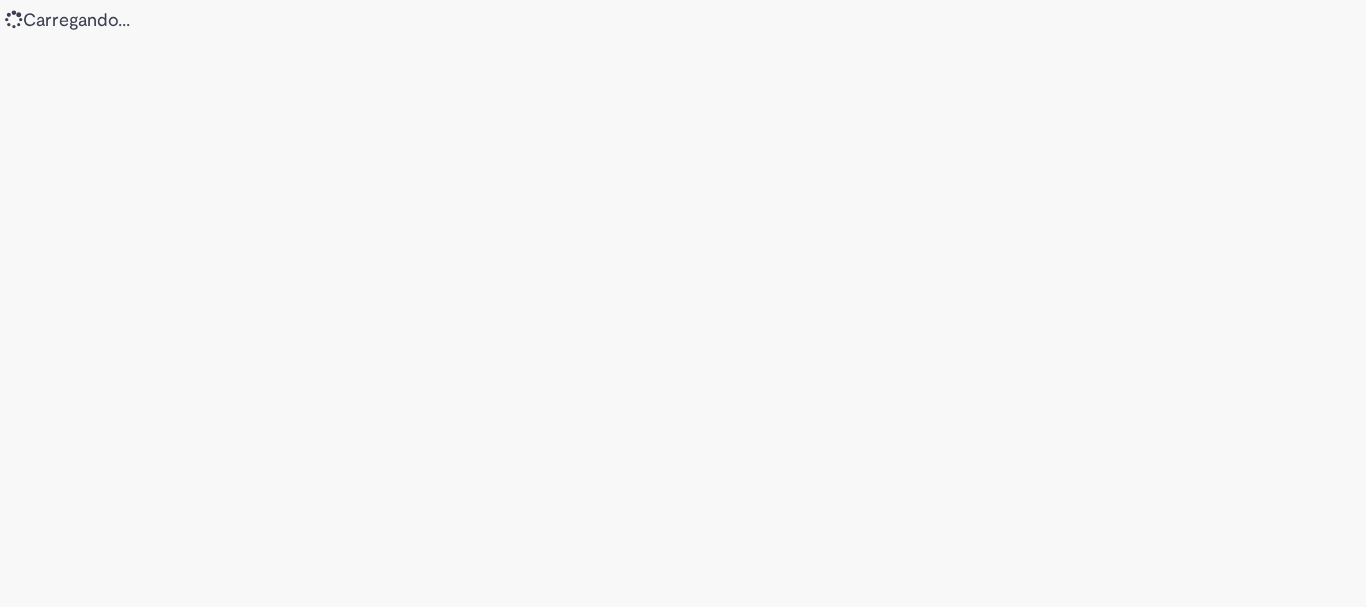 scroll, scrollTop: 0, scrollLeft: 0, axis: both 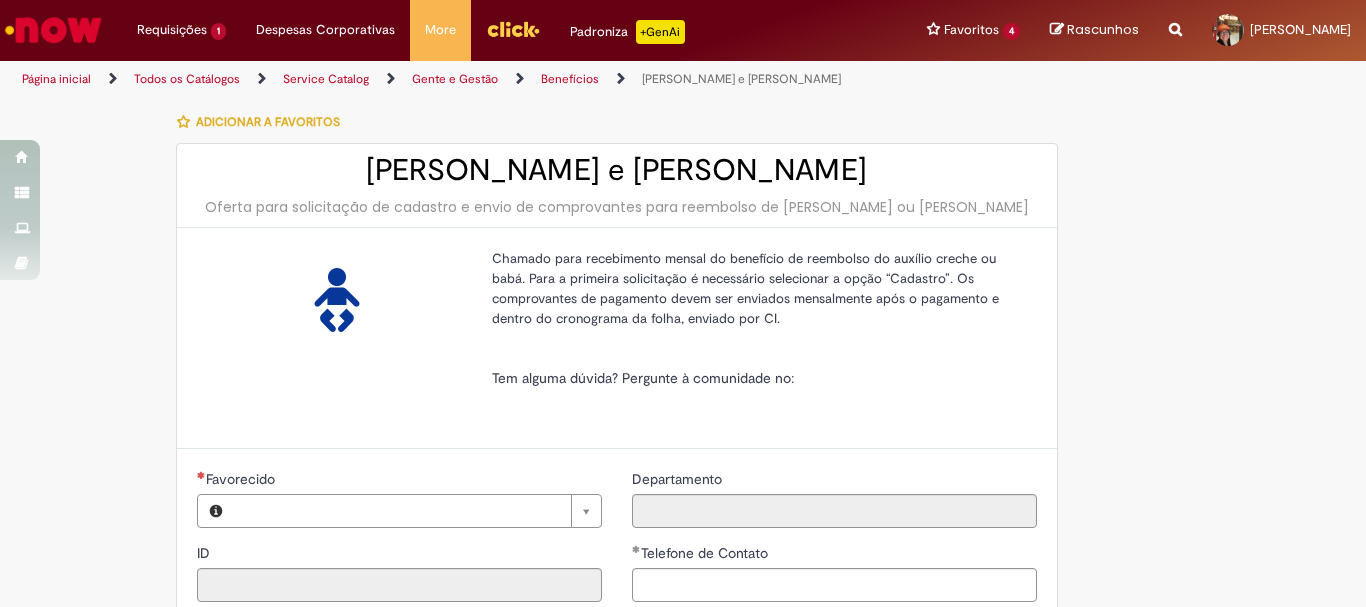 type on "********" 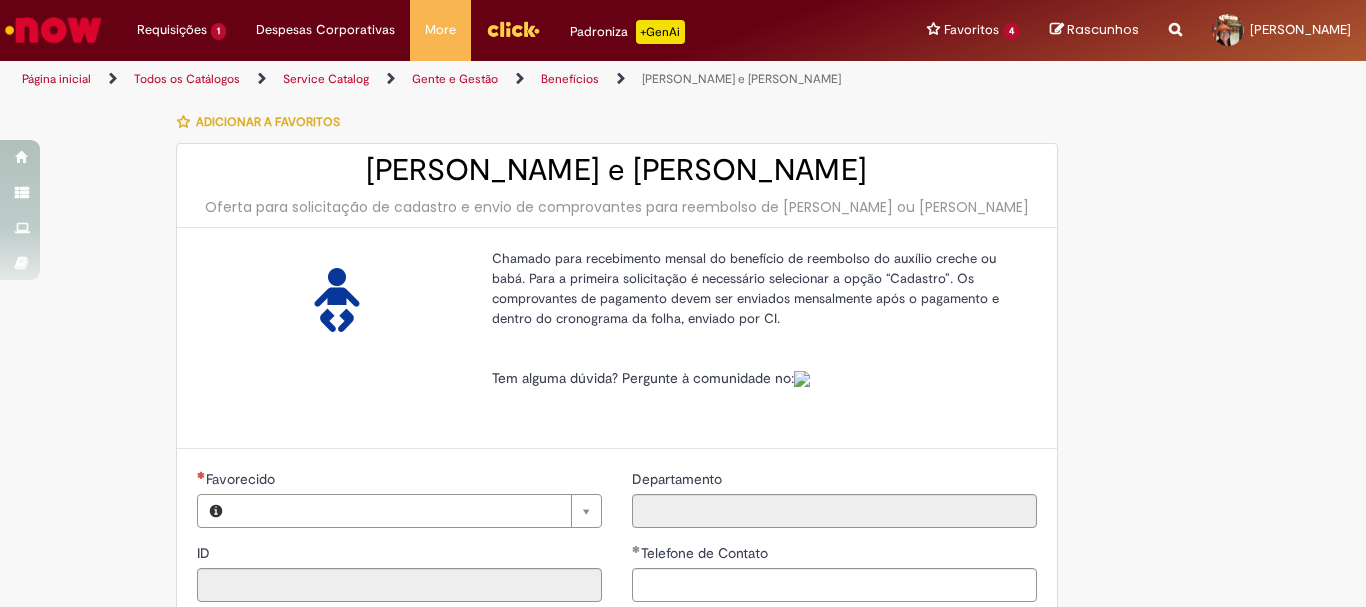 type on "**********" 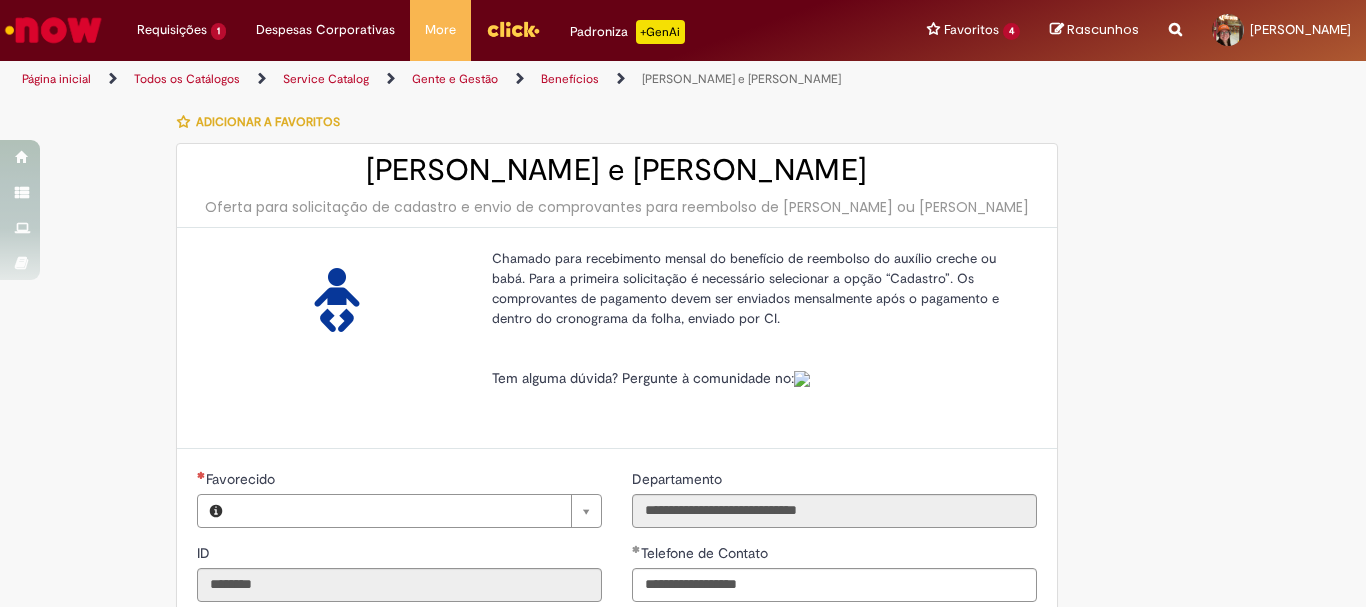 type on "******" 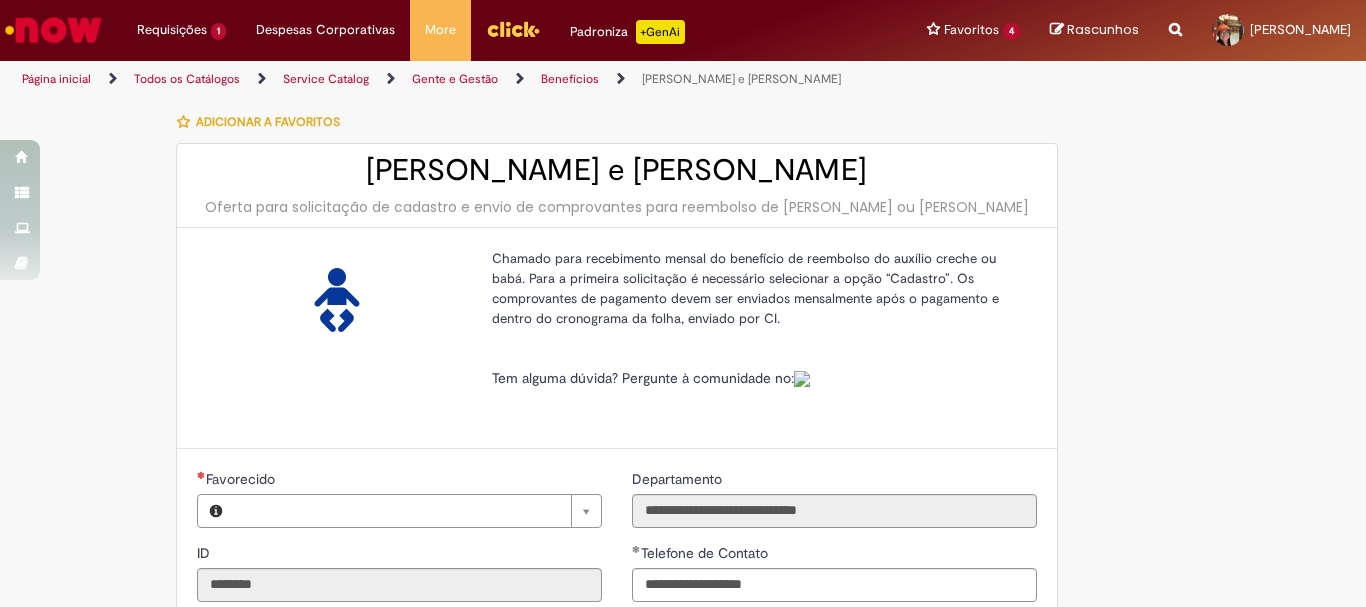 type on "**********" 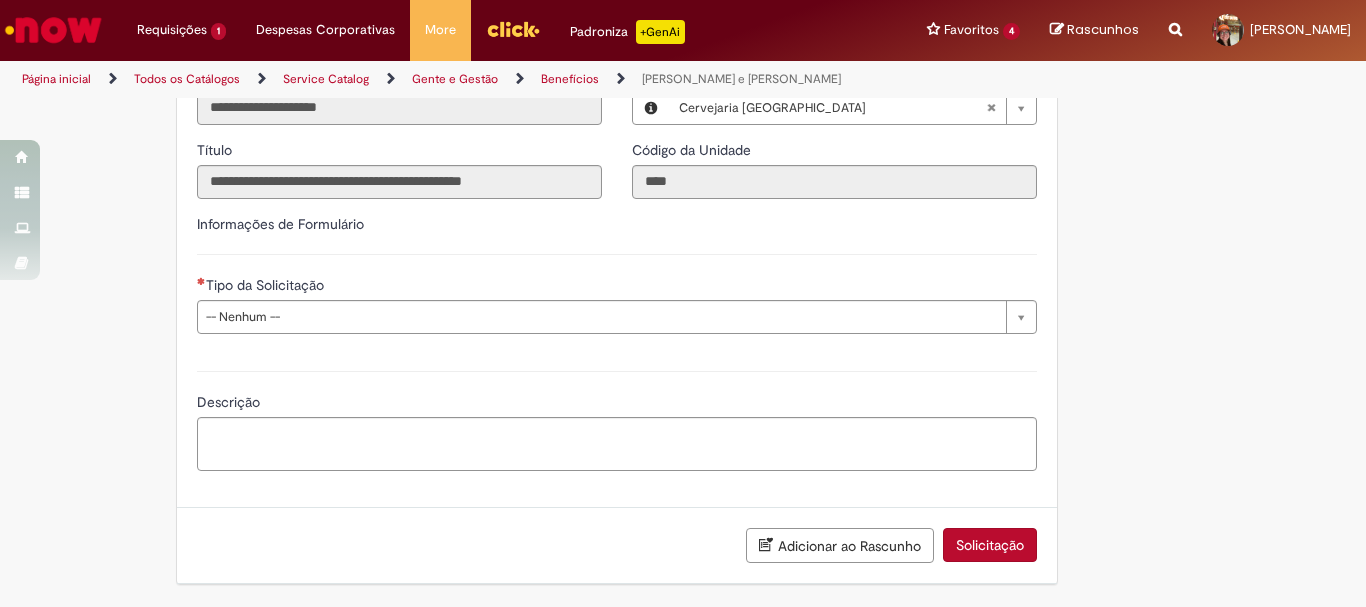 scroll, scrollTop: 573, scrollLeft: 0, axis: vertical 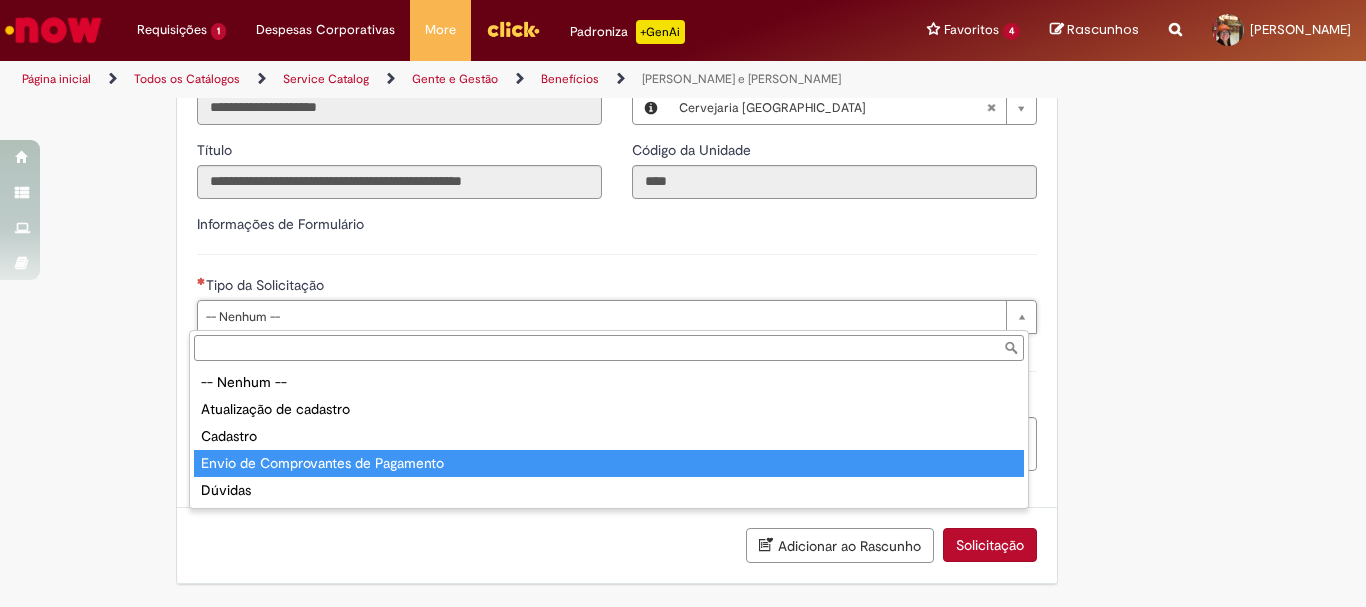 type on "**********" 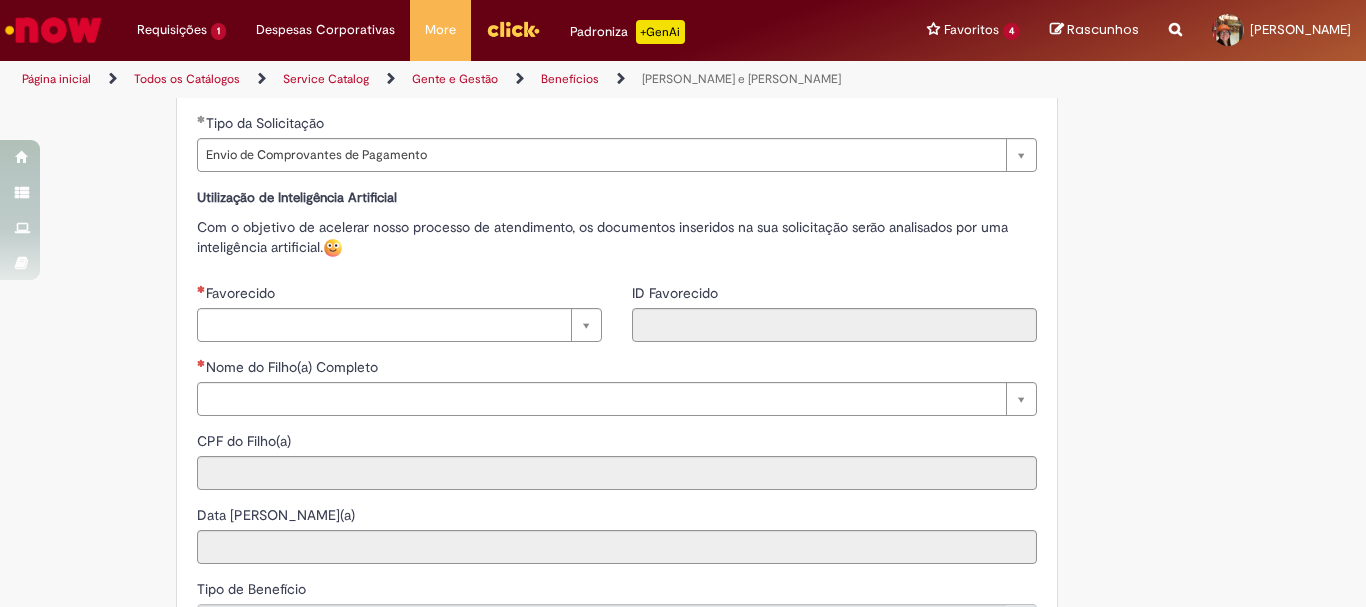 scroll, scrollTop: 749, scrollLeft: 0, axis: vertical 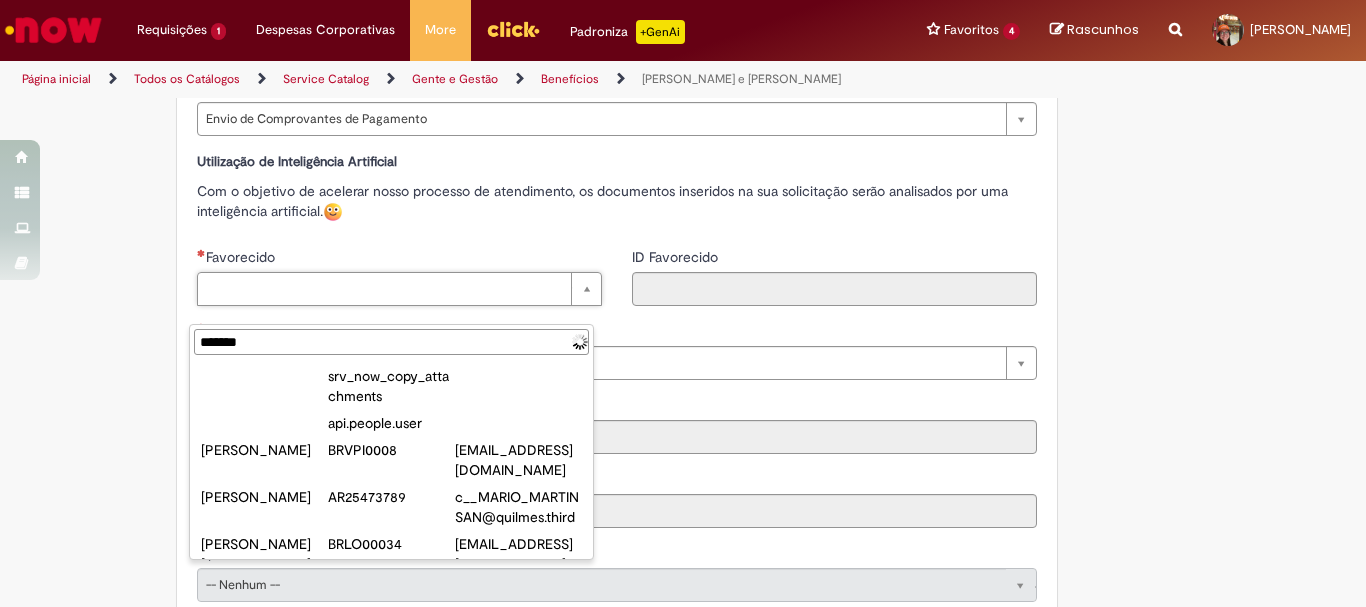 type on "********" 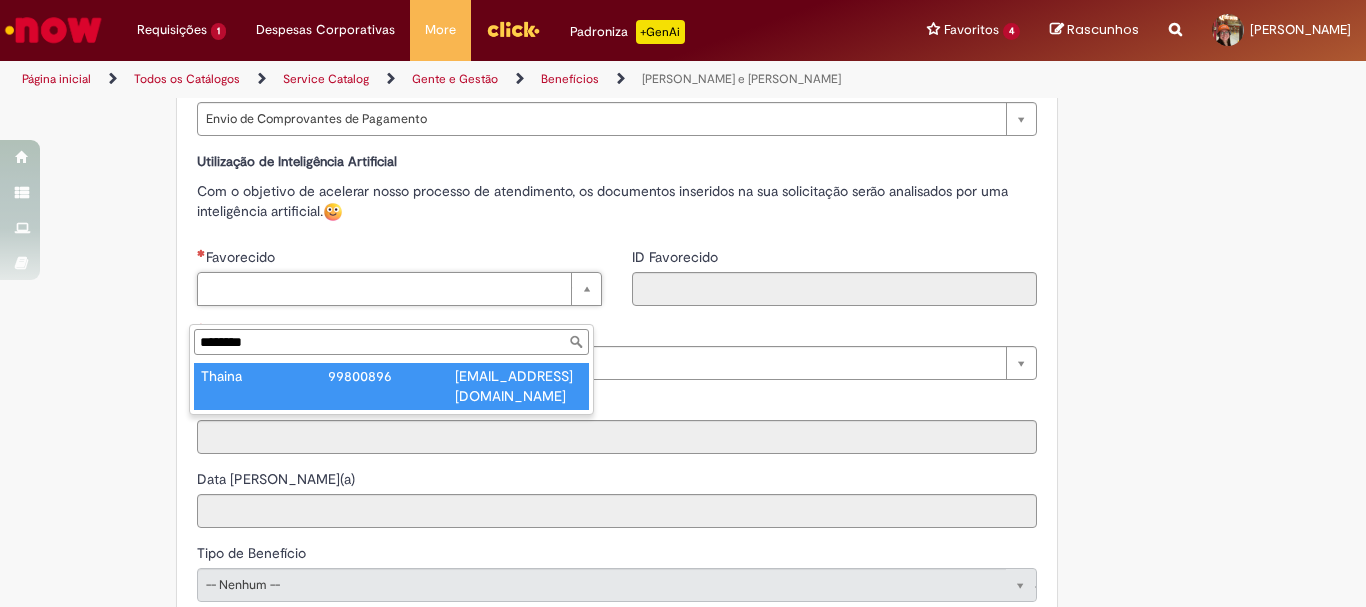 type on "******" 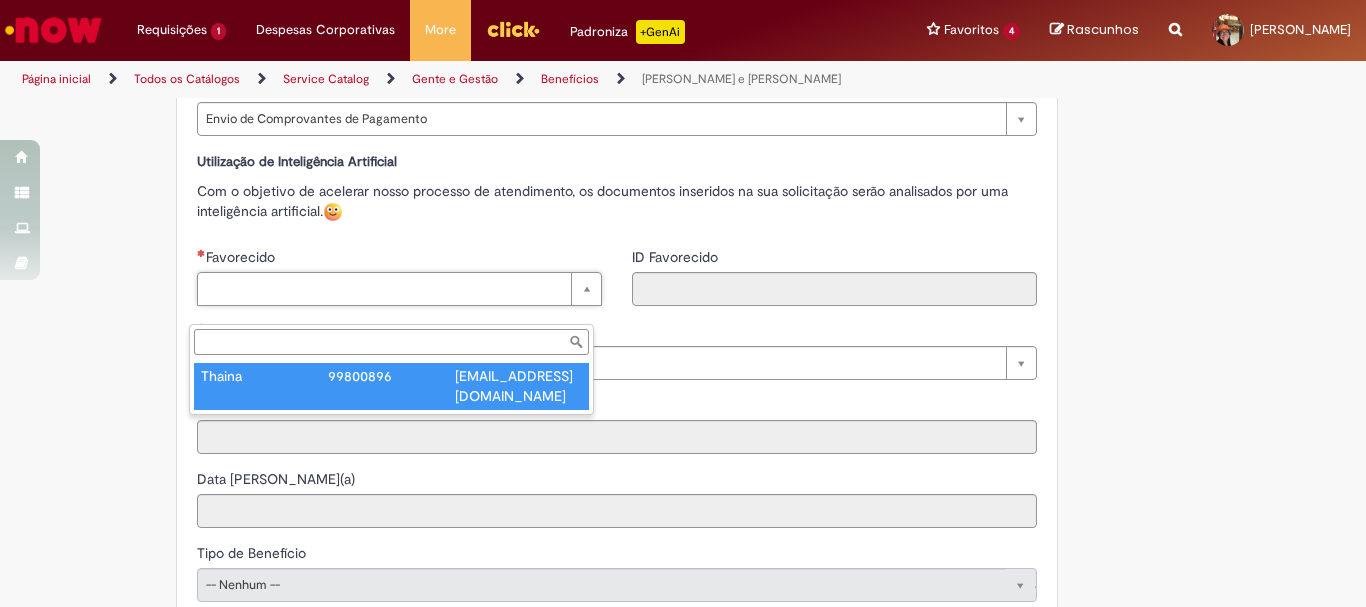 type on "********" 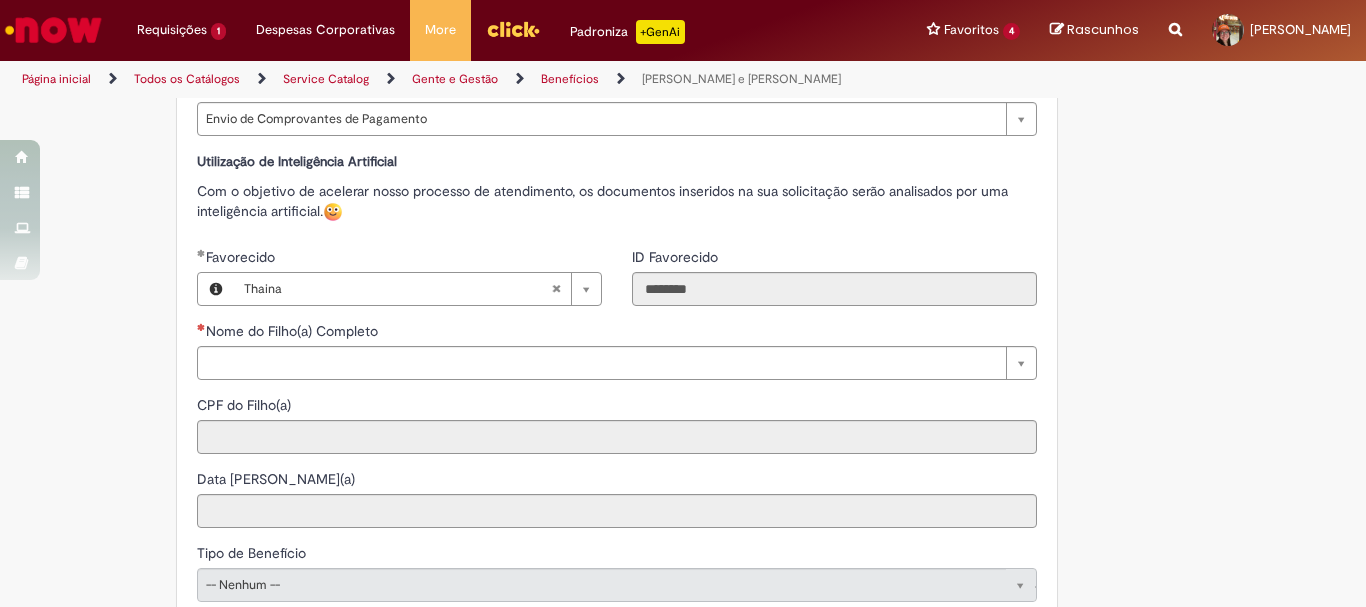 click on "**********" at bounding box center (683, 169) 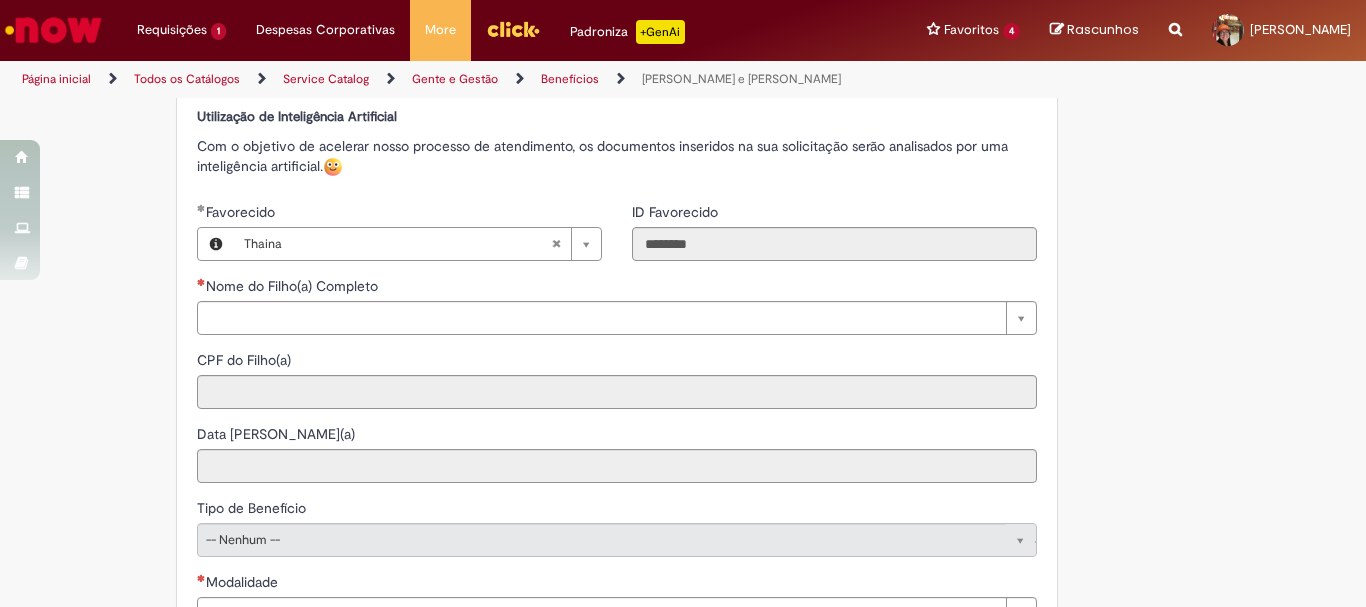 scroll, scrollTop: 872, scrollLeft: 0, axis: vertical 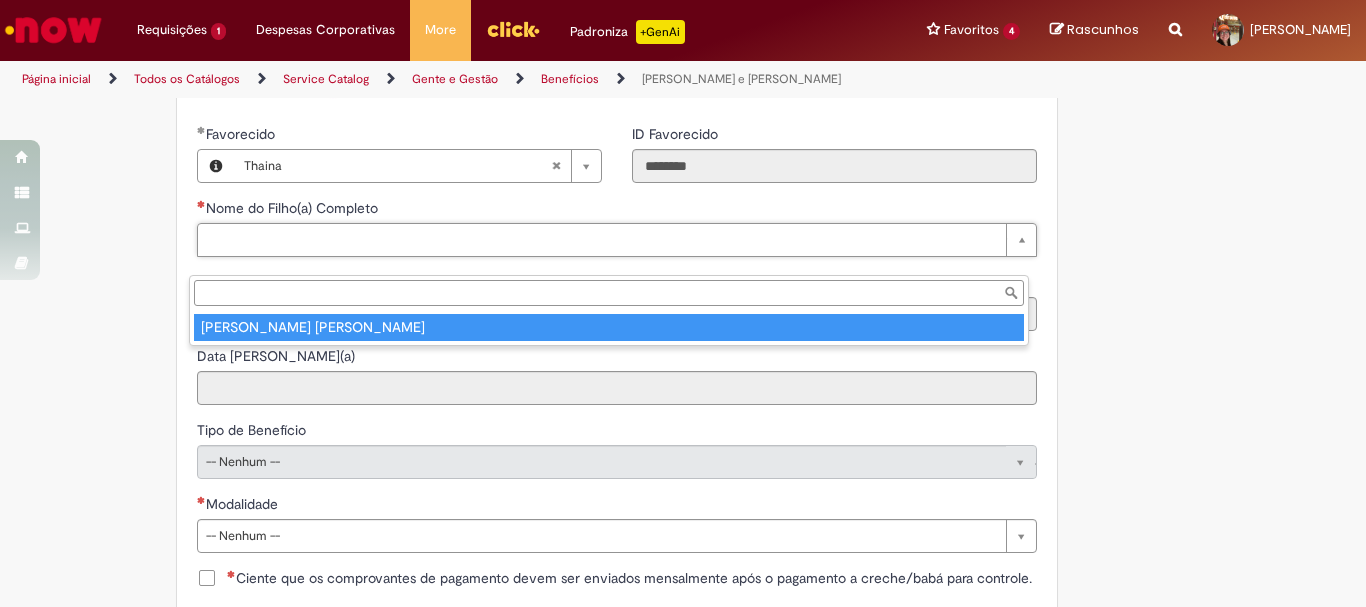 type on "**********" 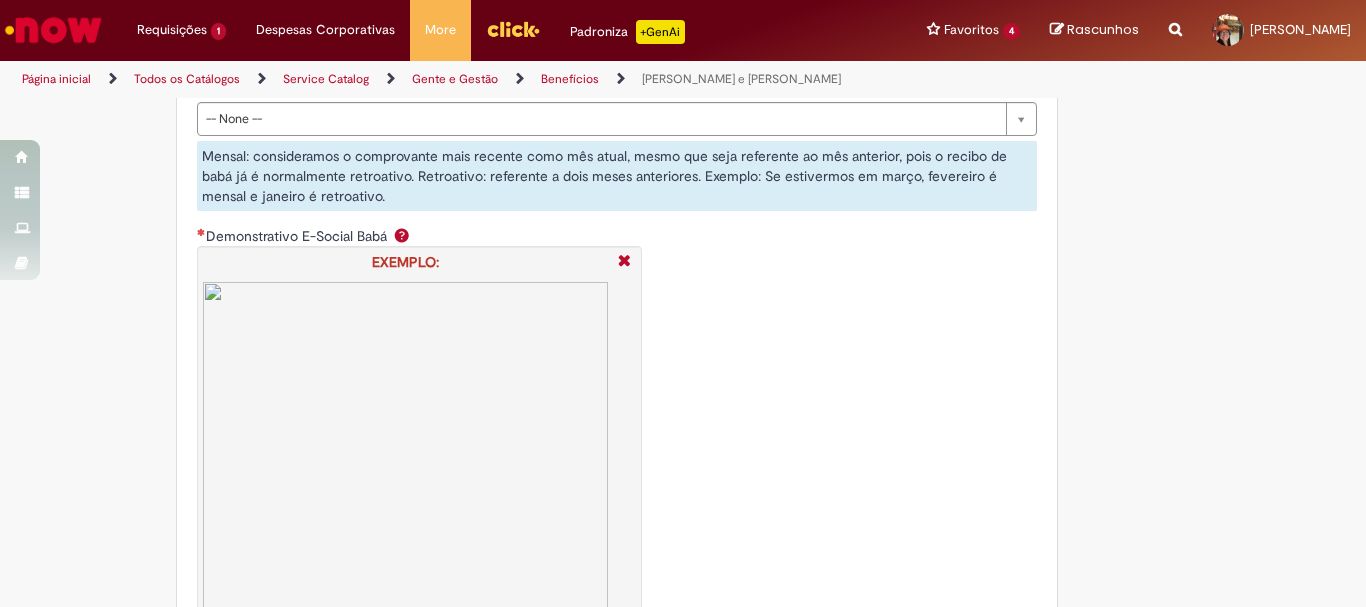 scroll, scrollTop: 1217, scrollLeft: 0, axis: vertical 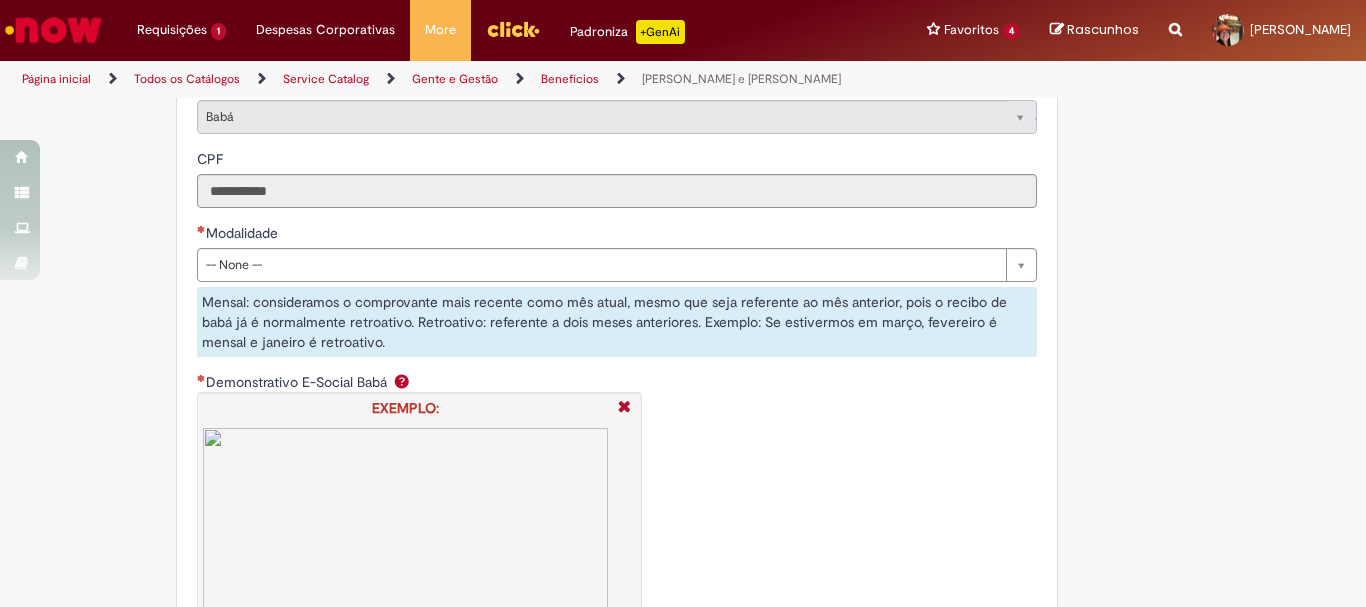 click on "Mensal: consideramos o comprovante mais recente como mês atual, mesmo que seja referente ao mês anterior, pois o recibo de babá já é normalmente retroativo.
Retroativo: referente a dois meses anteriores.
Exemplo: Se estivermos em março, fevereiro é mensal e janeiro é retroativo." at bounding box center (617, 322) 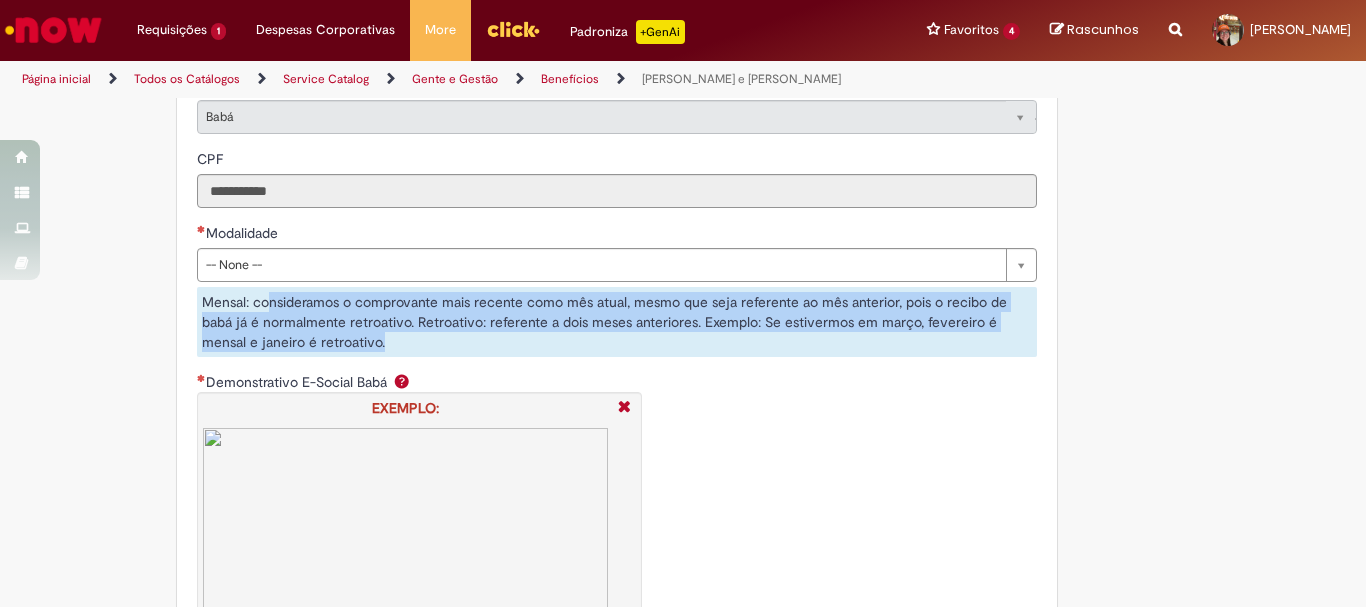 drag, startPoint x: 262, startPoint y: 321, endPoint x: 482, endPoint y: 377, distance: 227.01541 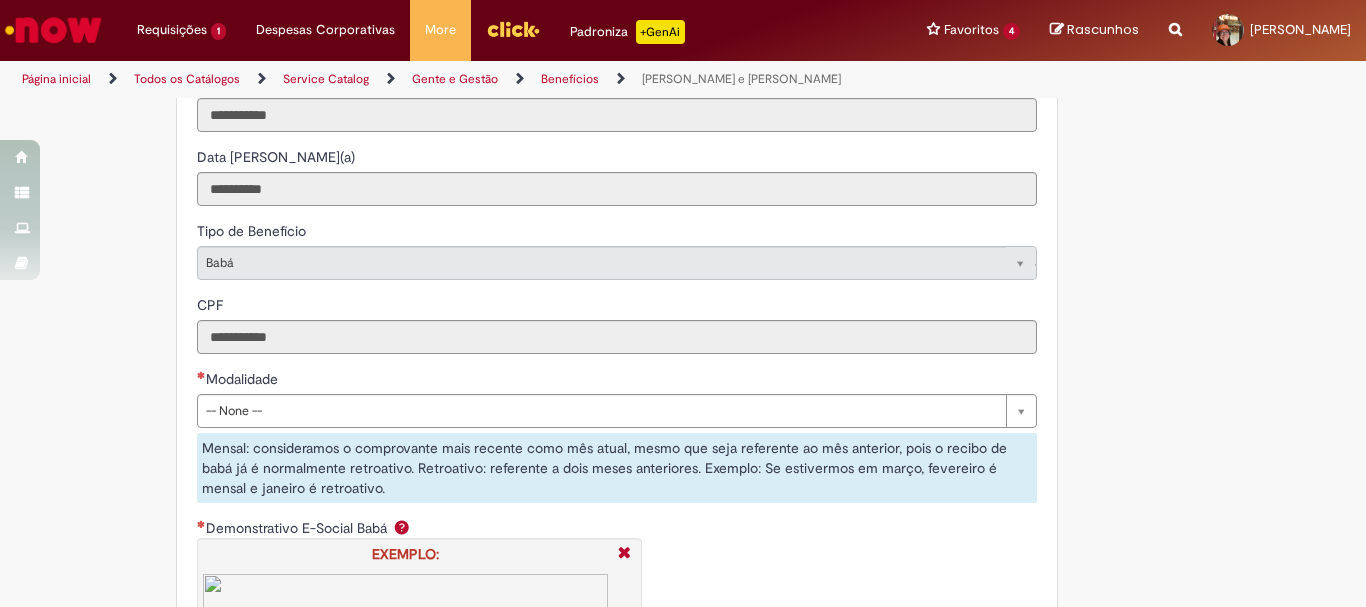 scroll, scrollTop: 1051, scrollLeft: 0, axis: vertical 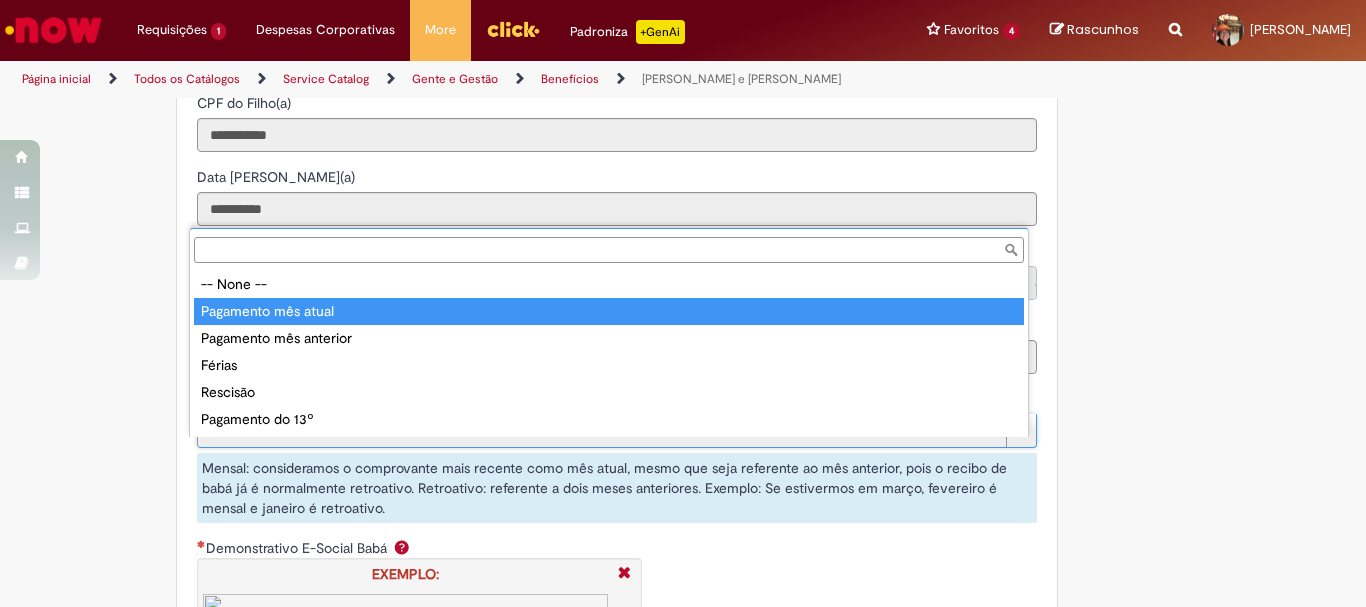 type on "**********" 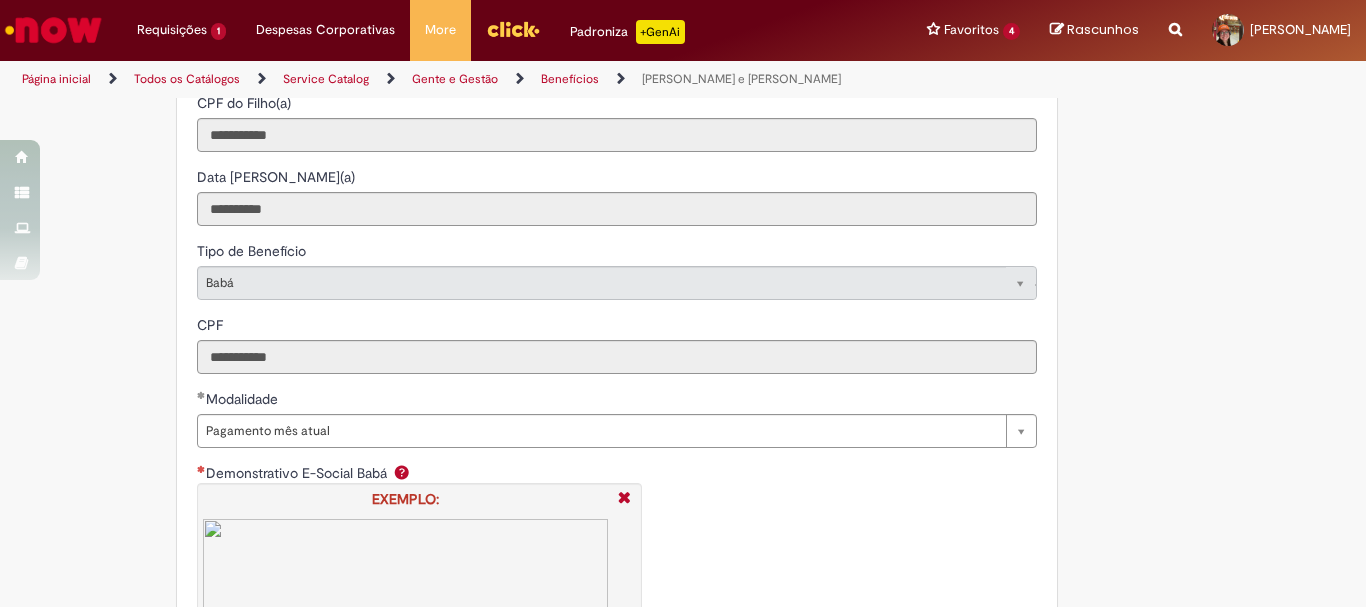 click on "**********" at bounding box center (683, 568) 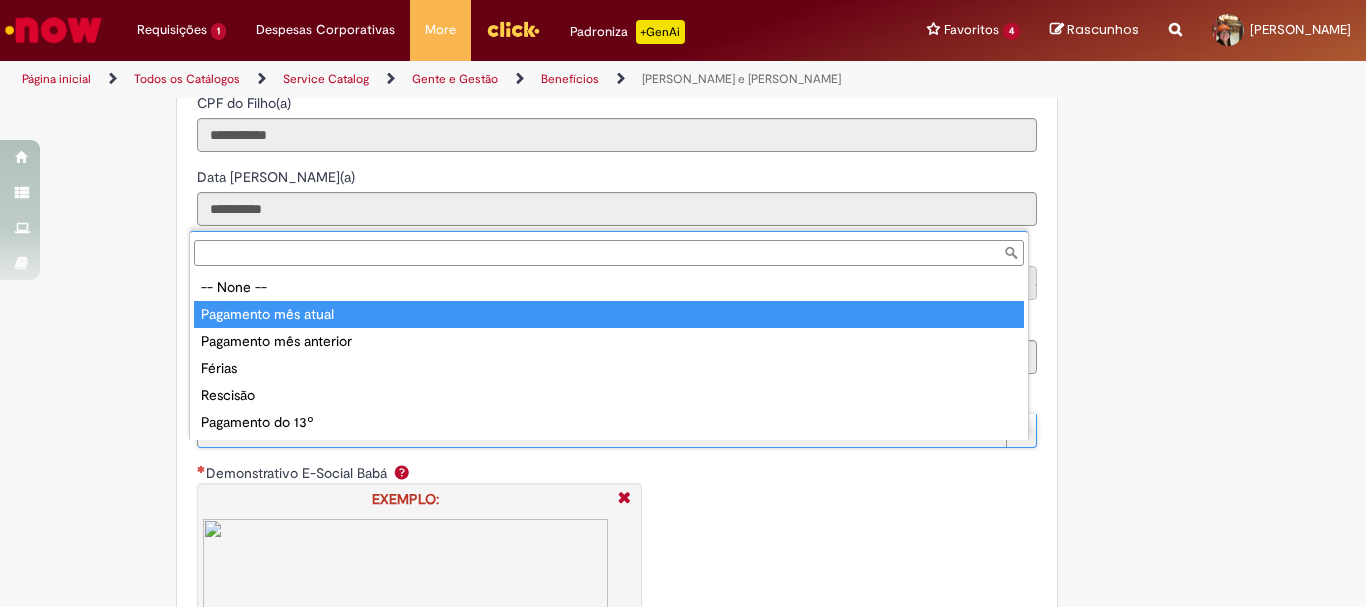 type on "**********" 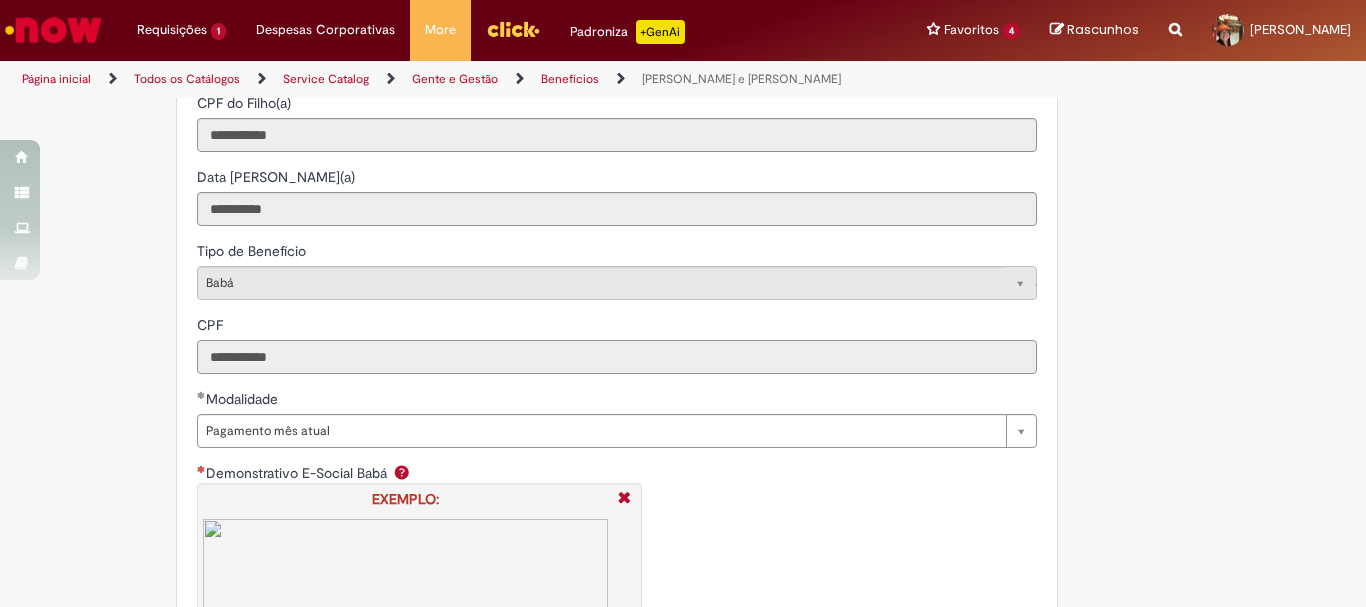 scroll, scrollTop: 0, scrollLeft: 0, axis: both 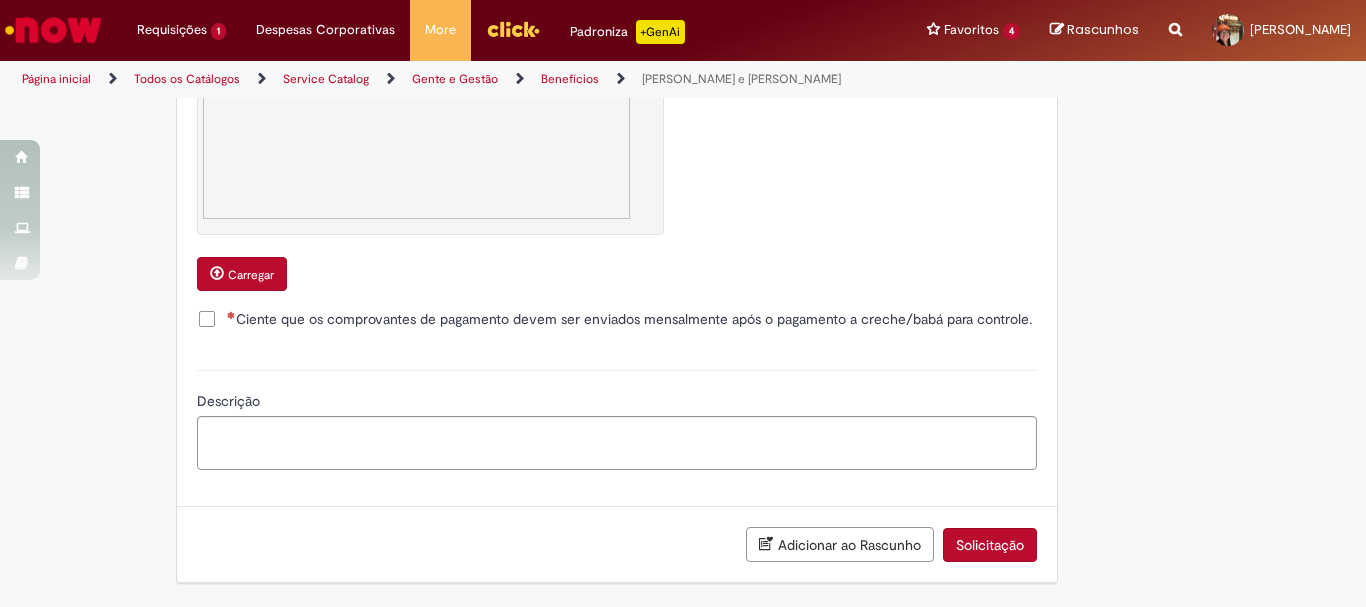 click on "Ciente que os comprovantes de pagamento devem ser enviados mensalmente após o pagamento a creche/babá para controle." at bounding box center [629, 319] 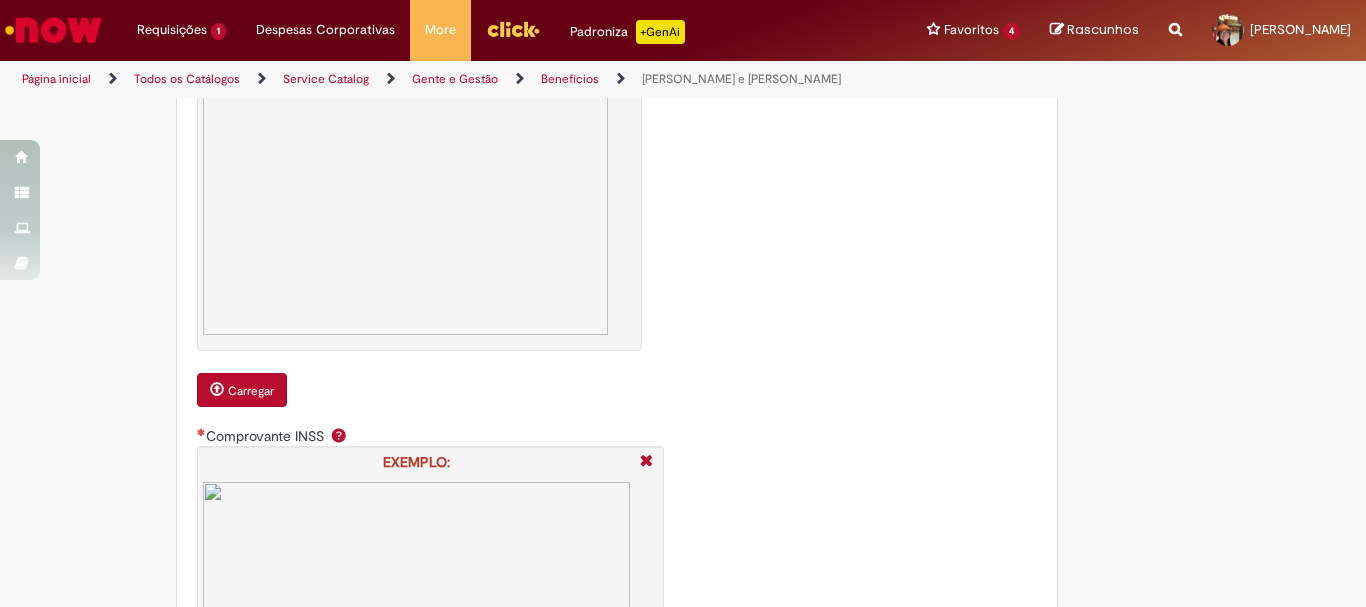 scroll, scrollTop: 1801, scrollLeft: 0, axis: vertical 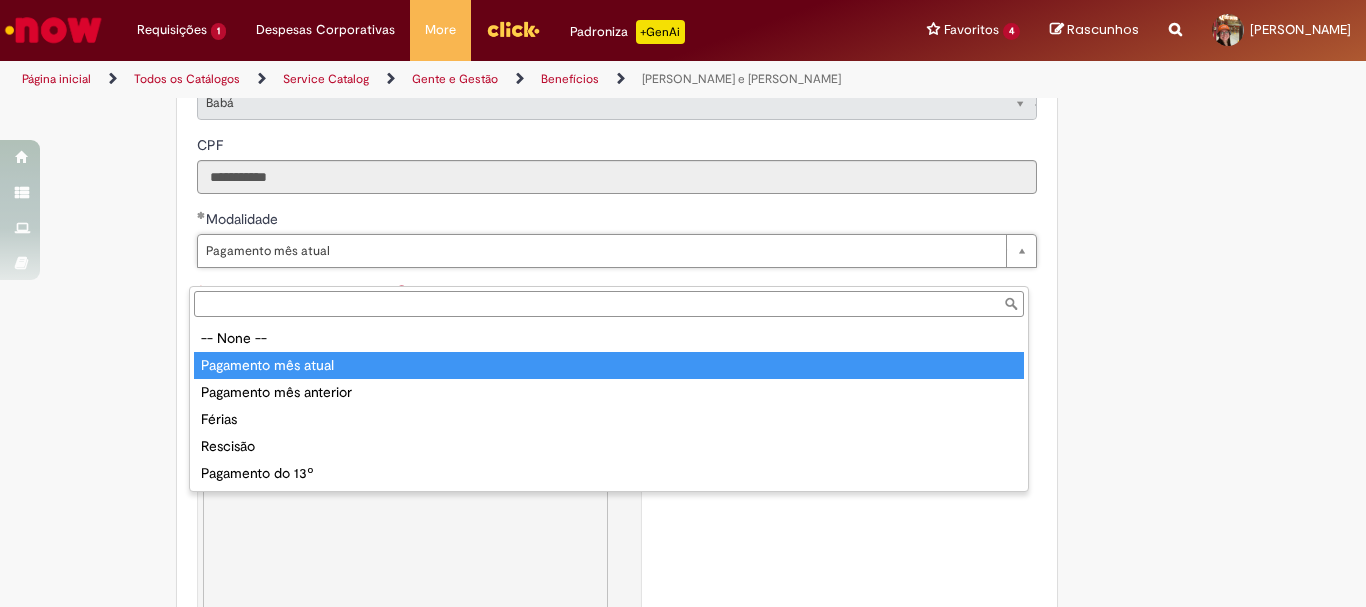 type on "**********" 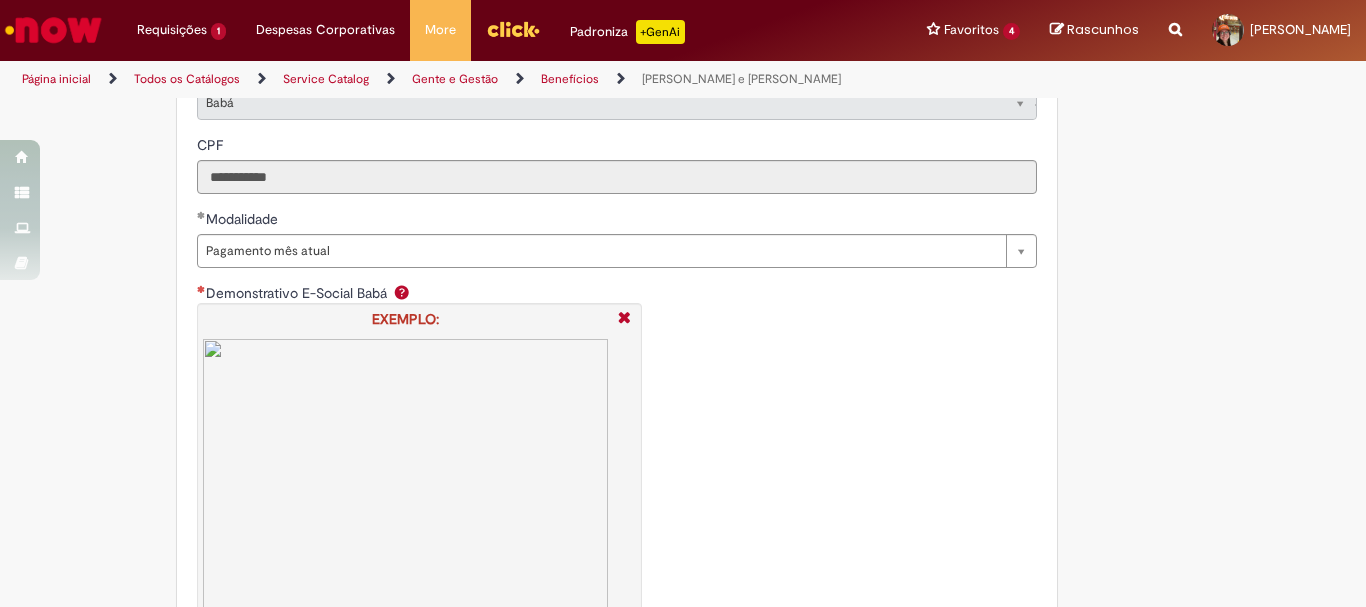 scroll, scrollTop: 0, scrollLeft: 0, axis: both 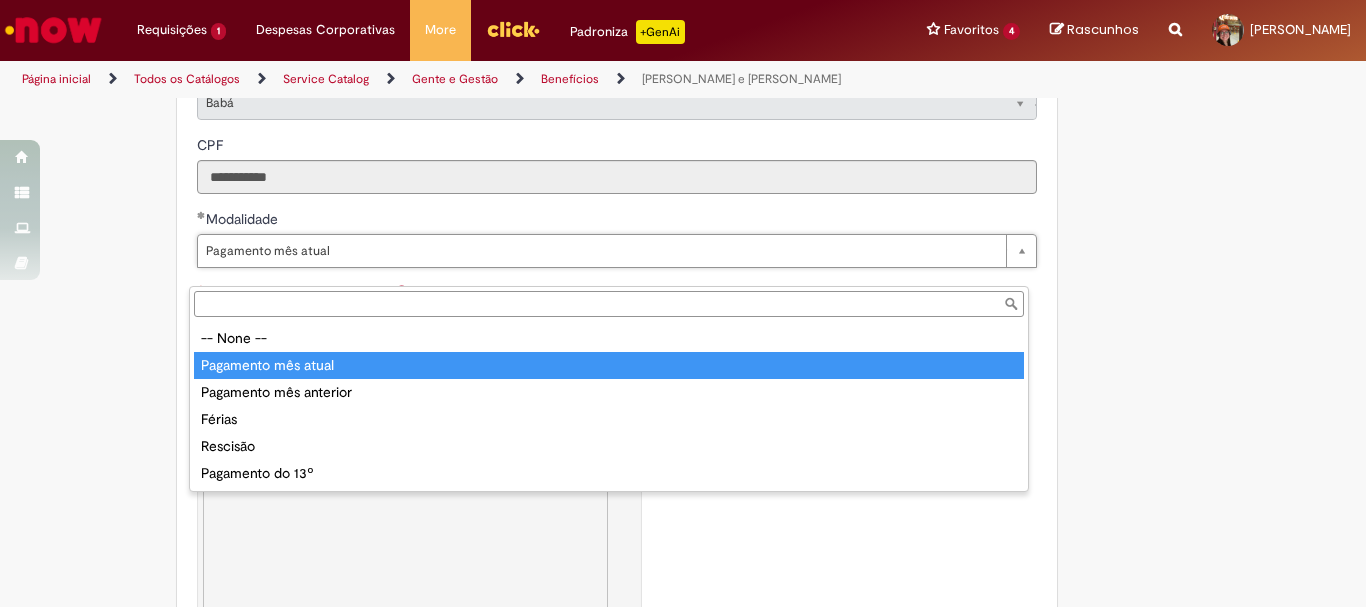 type on "**********" 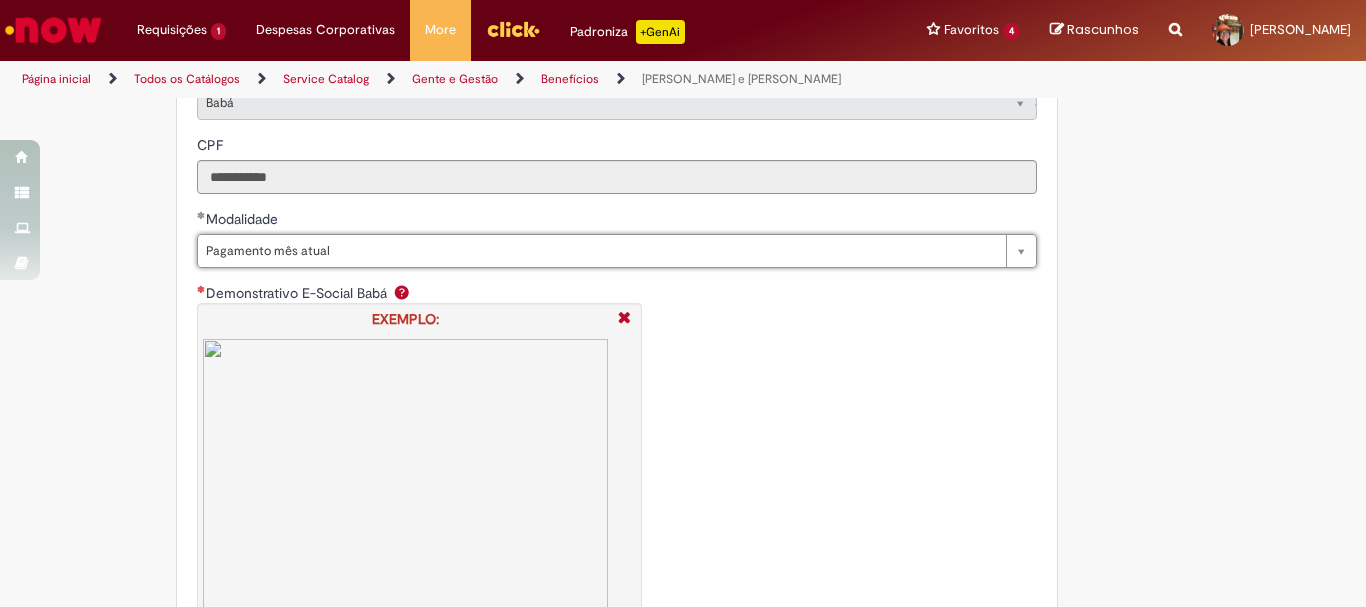 scroll, scrollTop: 0, scrollLeft: 0, axis: both 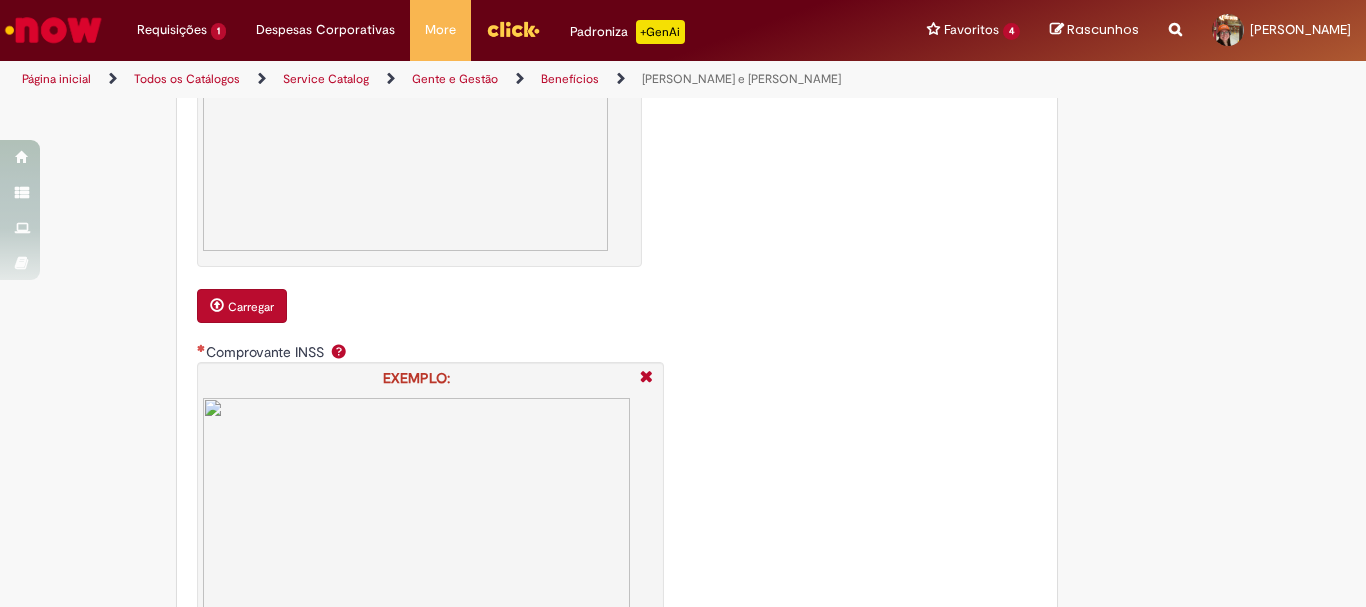click on "Carregar" at bounding box center (251, 307) 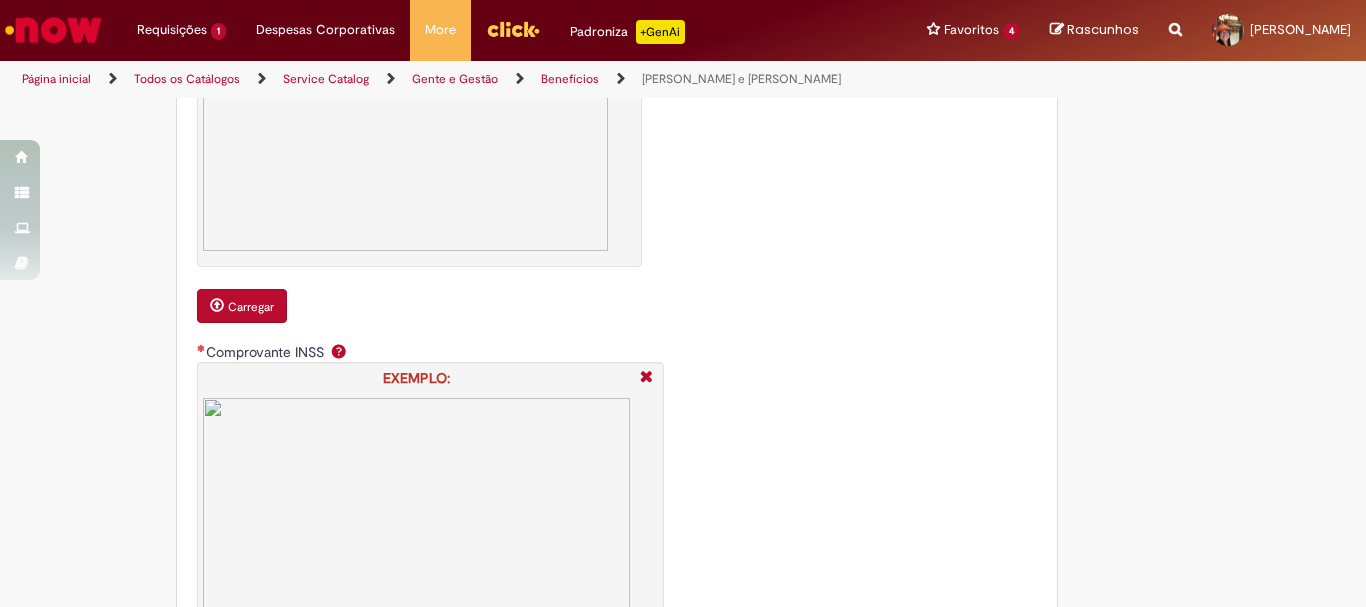 type 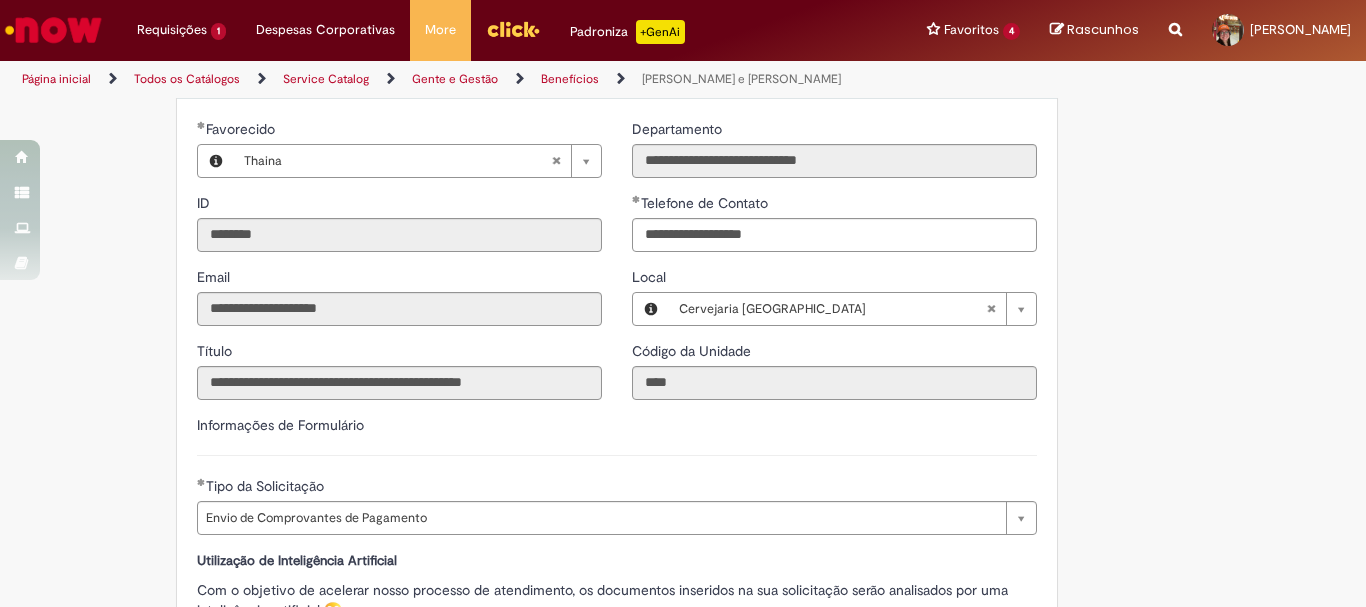 scroll, scrollTop: 253, scrollLeft: 0, axis: vertical 